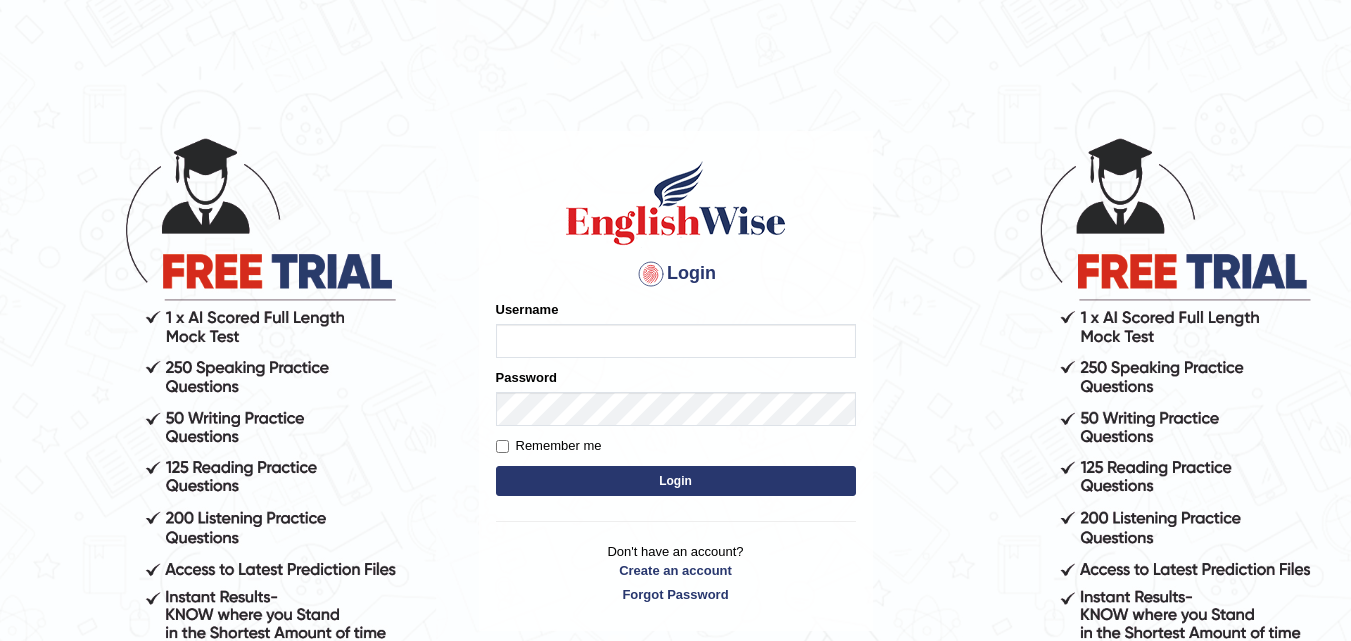 scroll, scrollTop: 0, scrollLeft: 0, axis: both 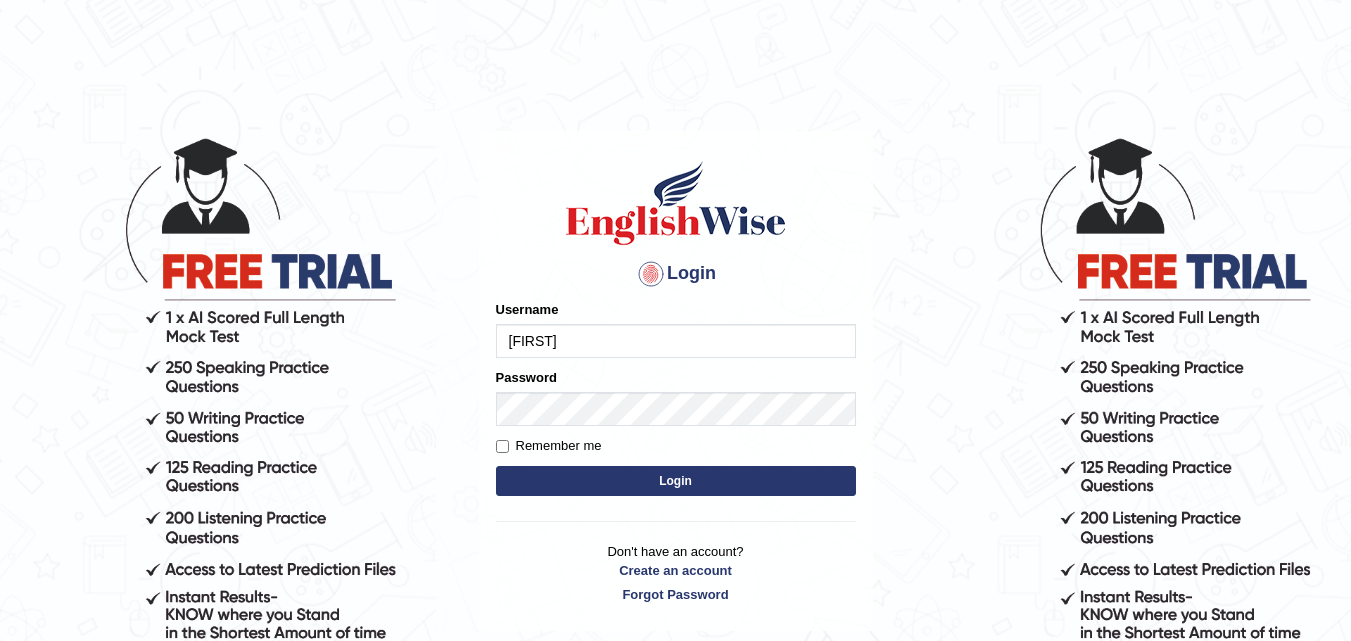 click on "Login" at bounding box center (676, 481) 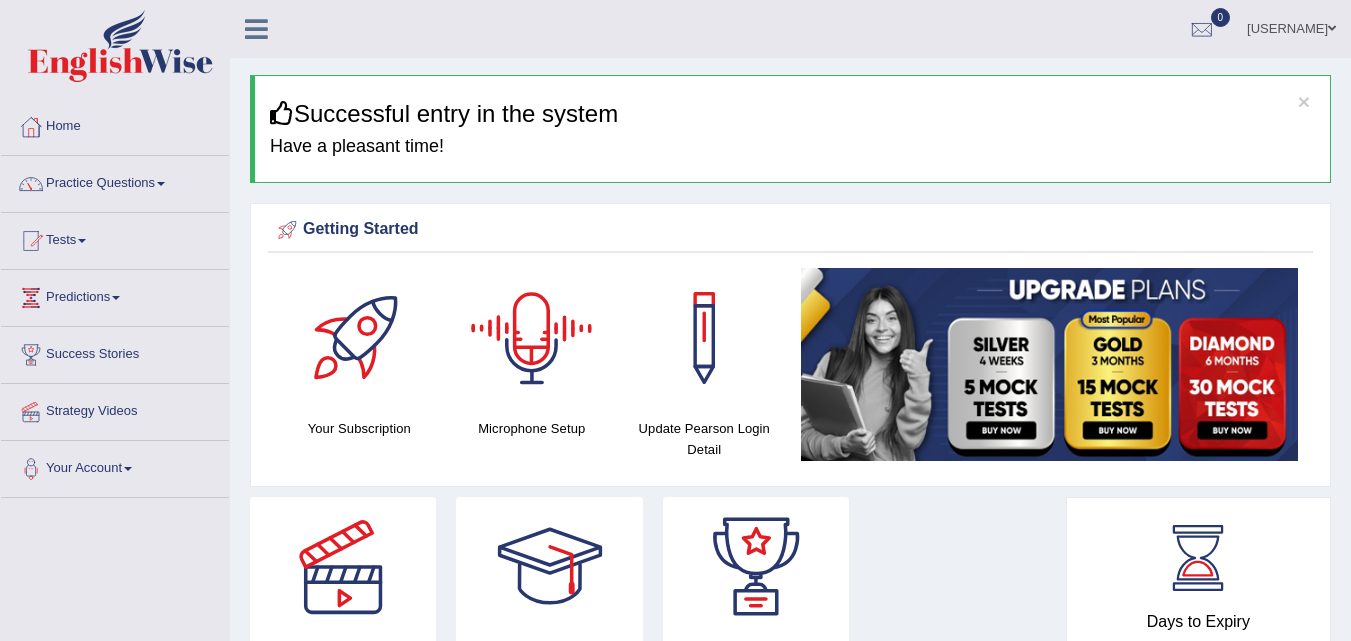 scroll, scrollTop: 0, scrollLeft: 0, axis: both 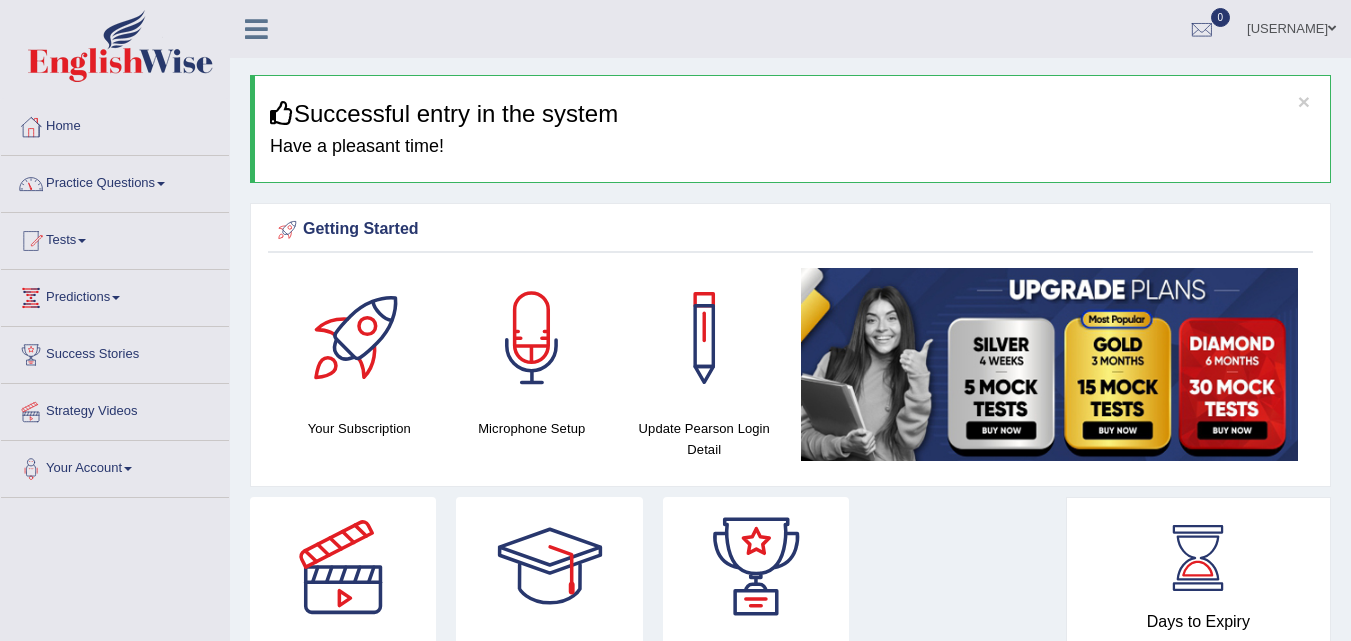 click at bounding box center (161, 184) 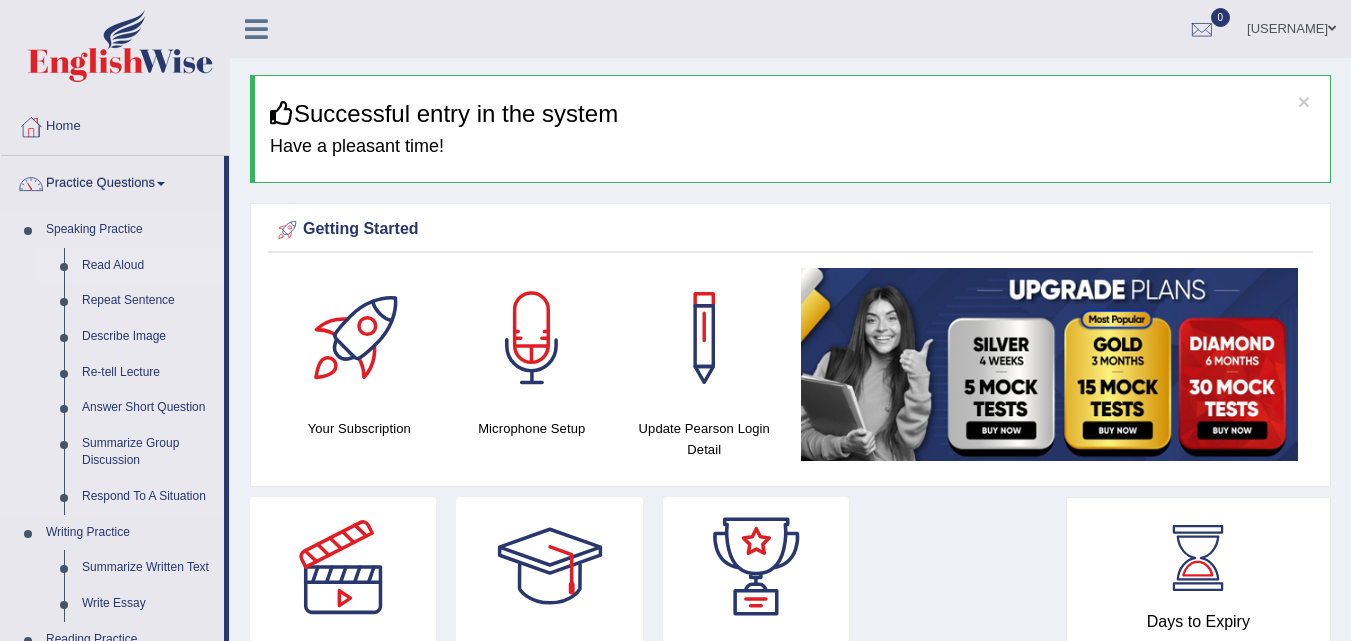 click on "Read Aloud" at bounding box center [148, 266] 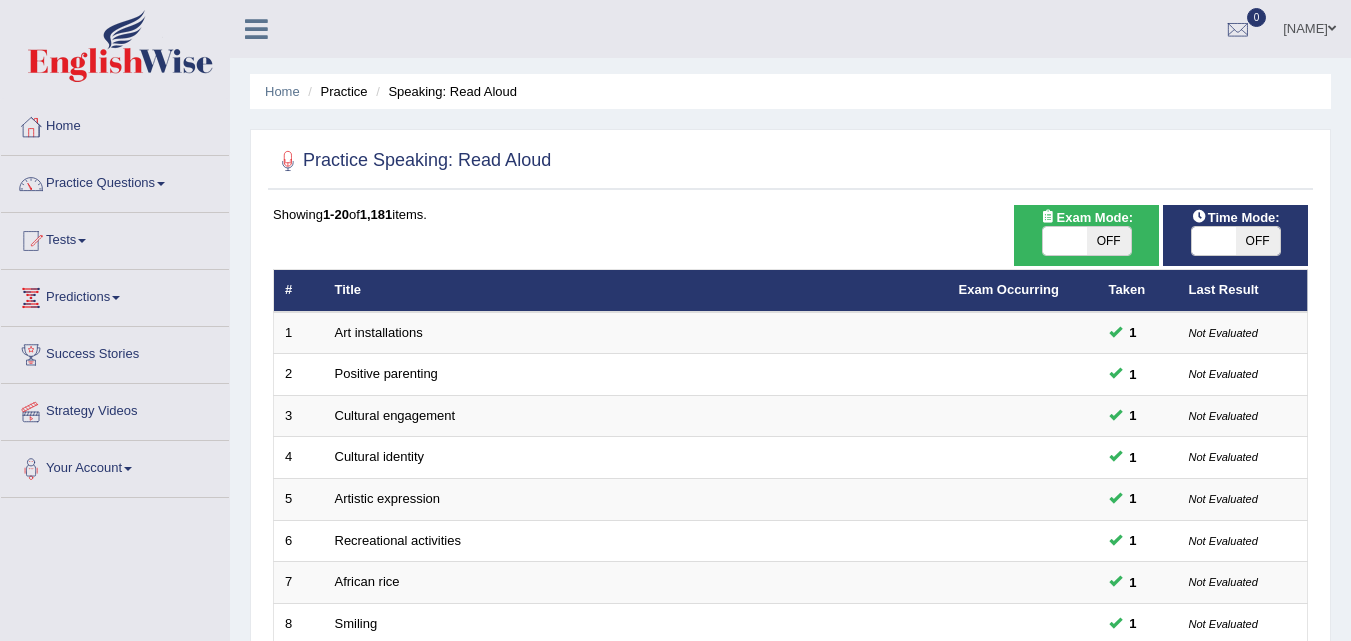 scroll, scrollTop: 0, scrollLeft: 0, axis: both 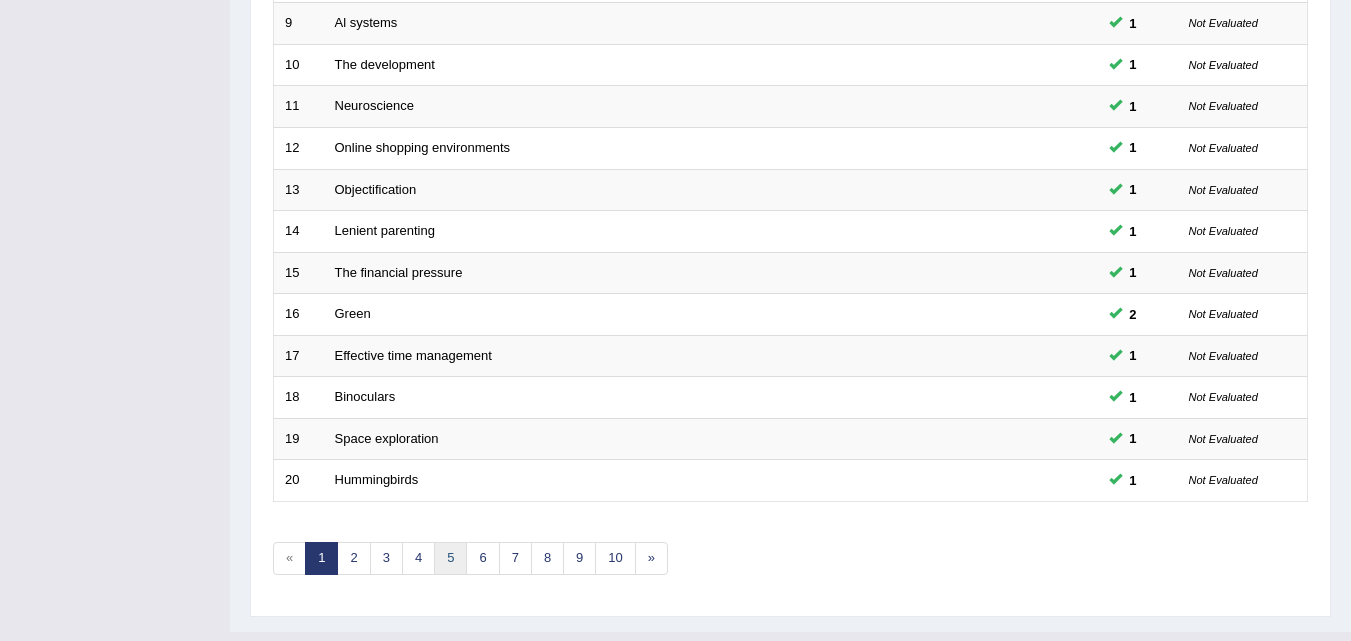 click on "5" at bounding box center [450, 558] 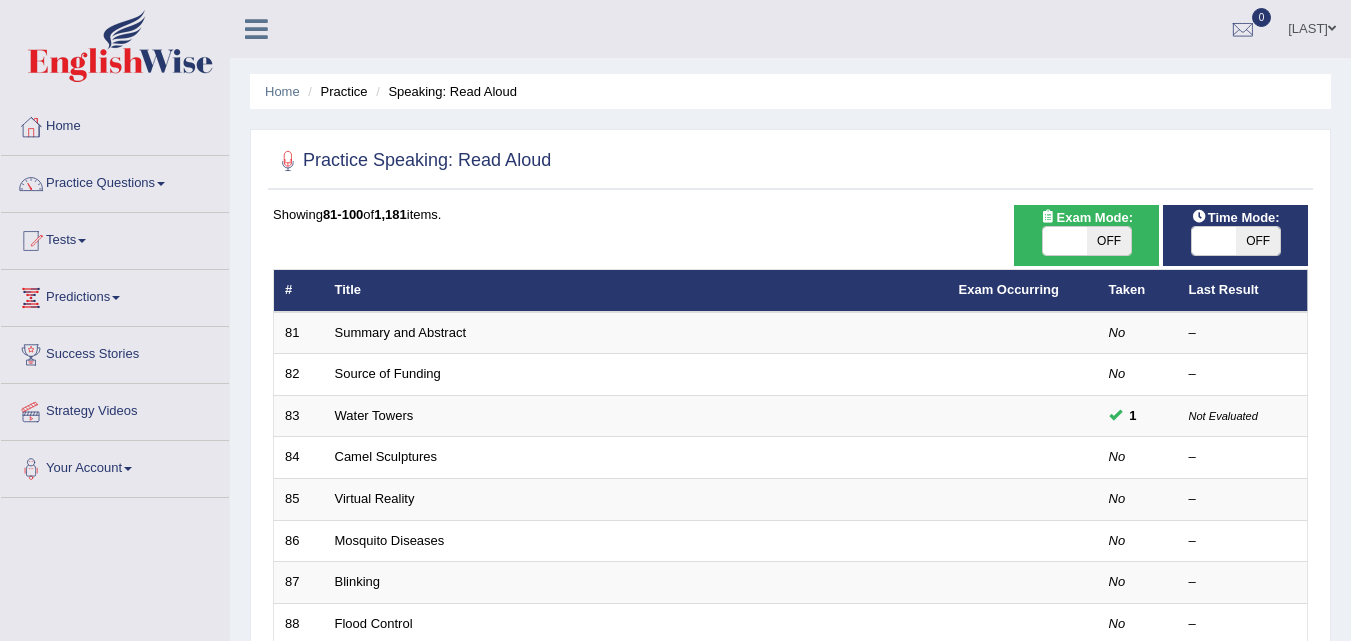 scroll, scrollTop: 188, scrollLeft: 0, axis: vertical 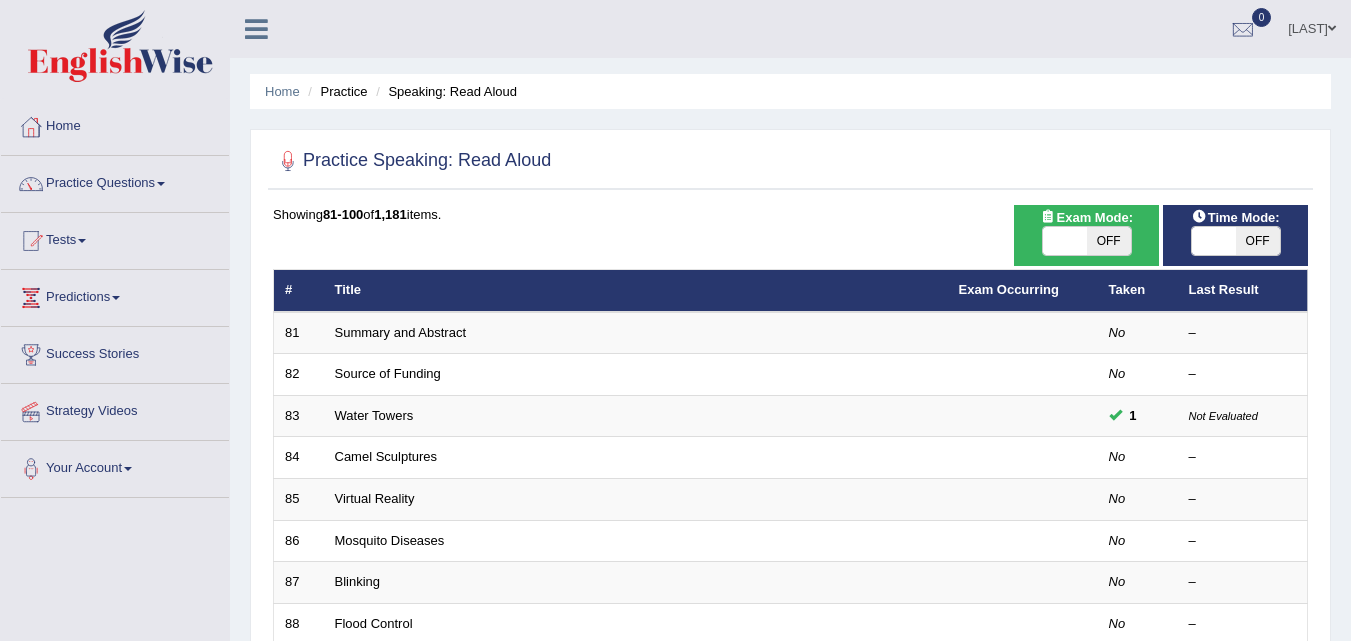 click on "Practice Questions" at bounding box center (115, 181) 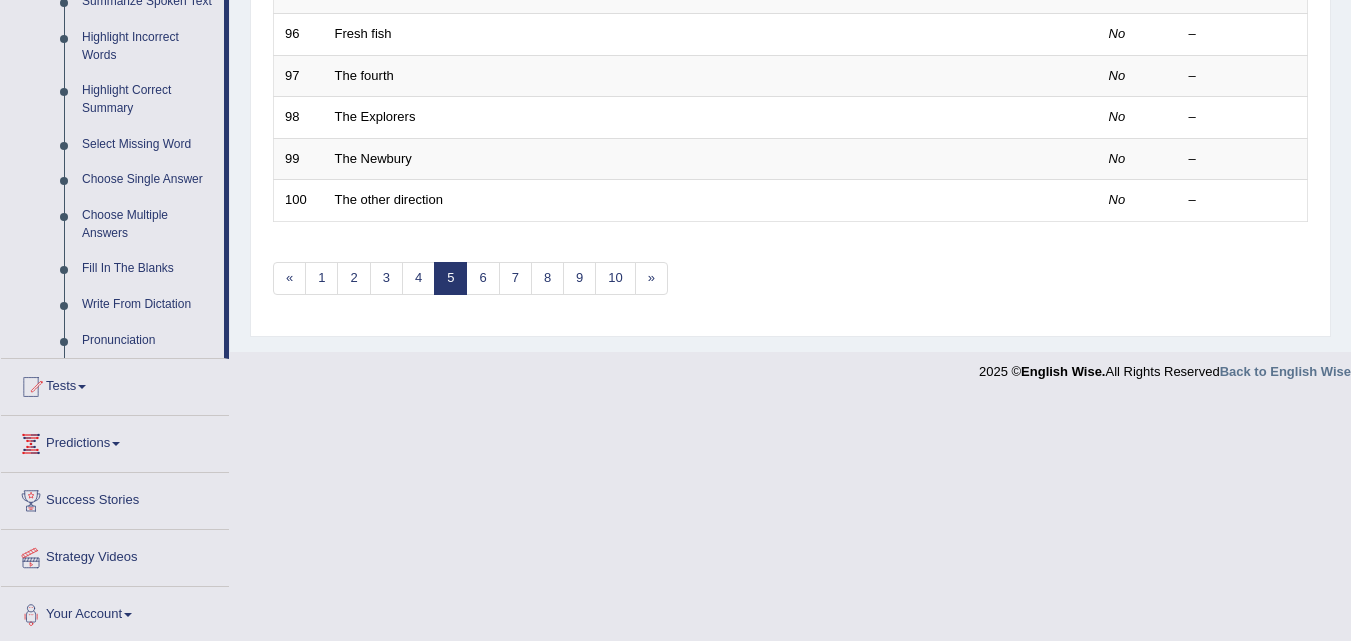 scroll, scrollTop: 926, scrollLeft: 0, axis: vertical 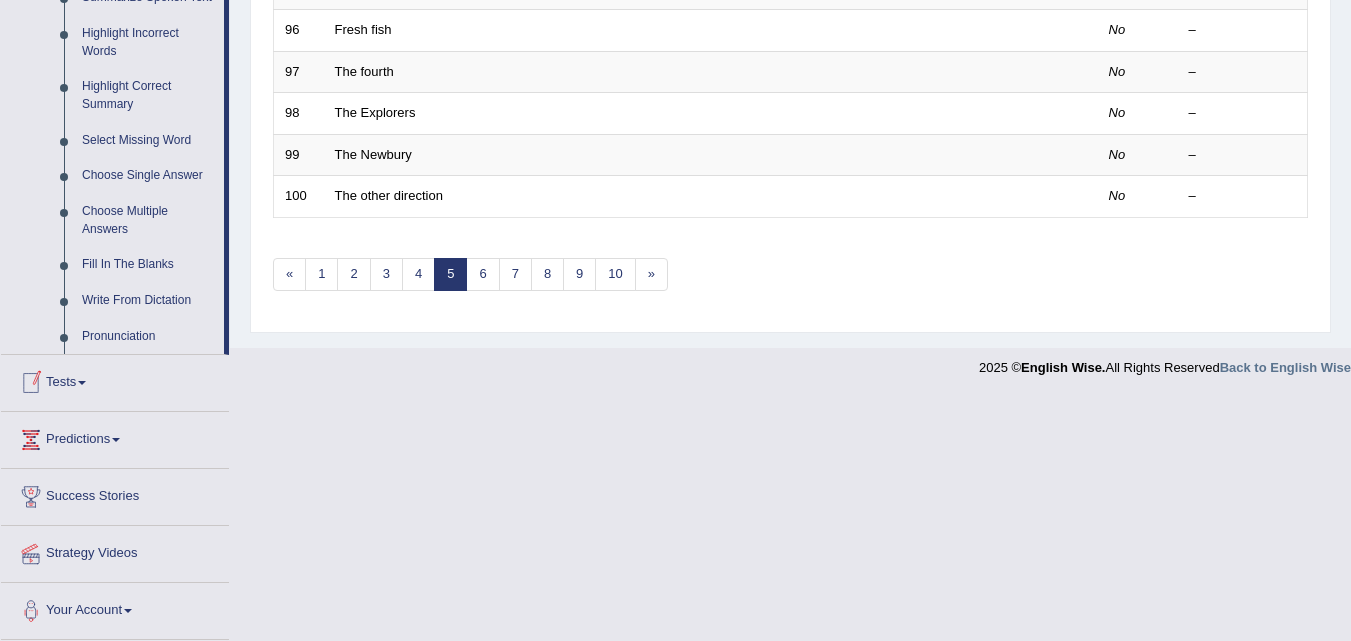 click at bounding box center [82, 383] 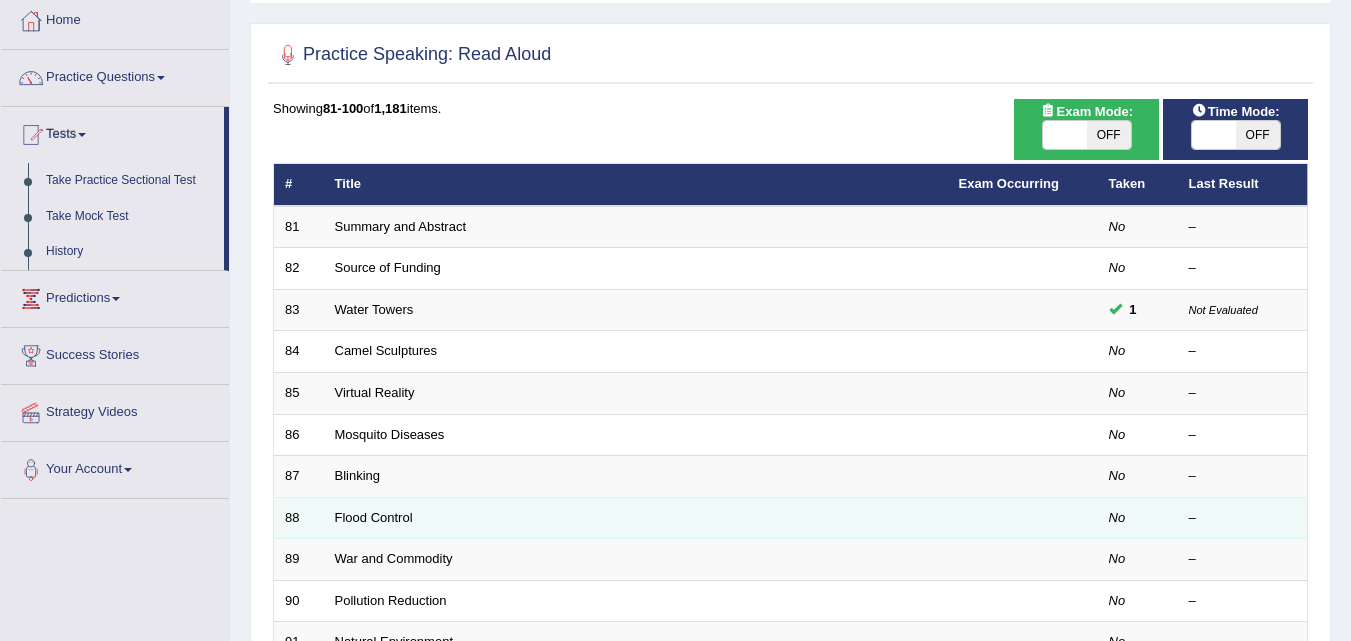 scroll, scrollTop: 105, scrollLeft: 0, axis: vertical 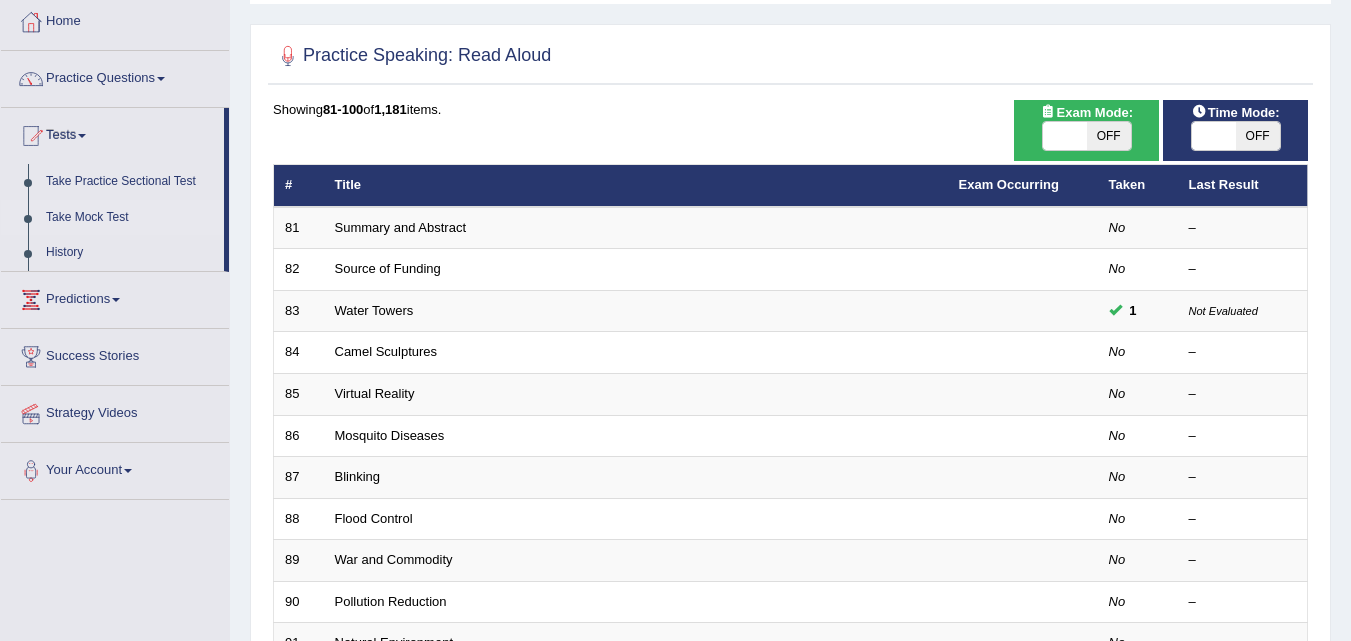 click on "Take Mock Test" at bounding box center [130, 218] 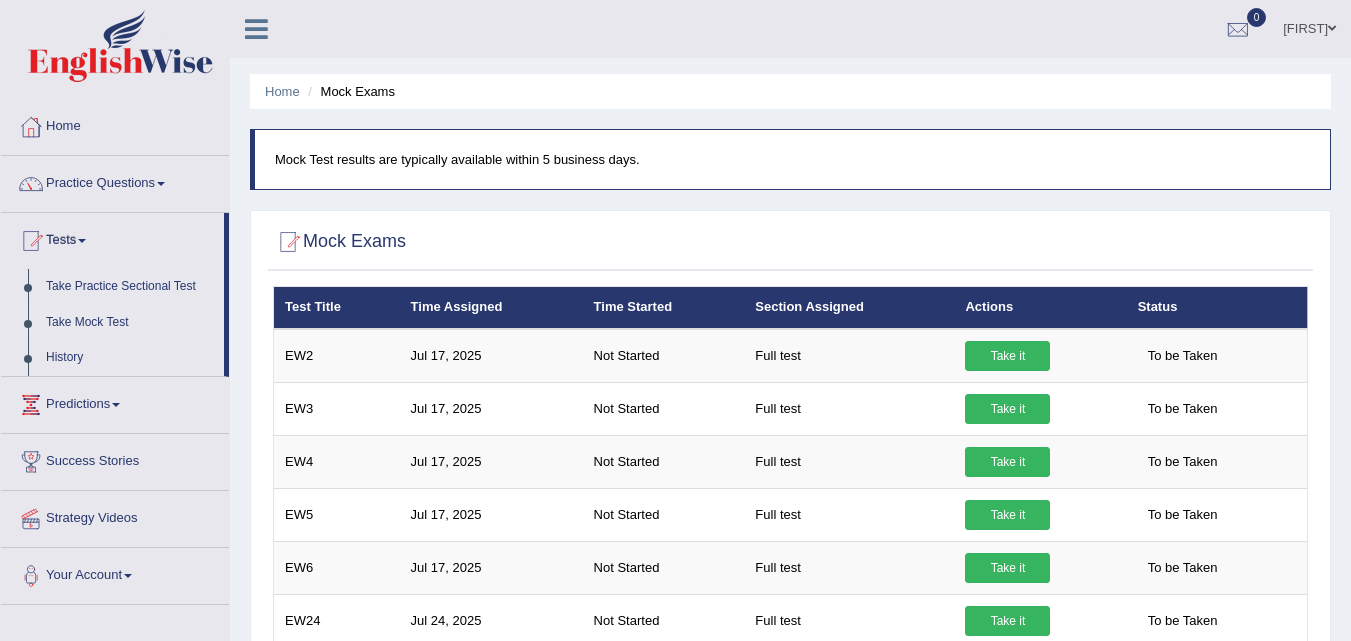 scroll, scrollTop: 409, scrollLeft: 0, axis: vertical 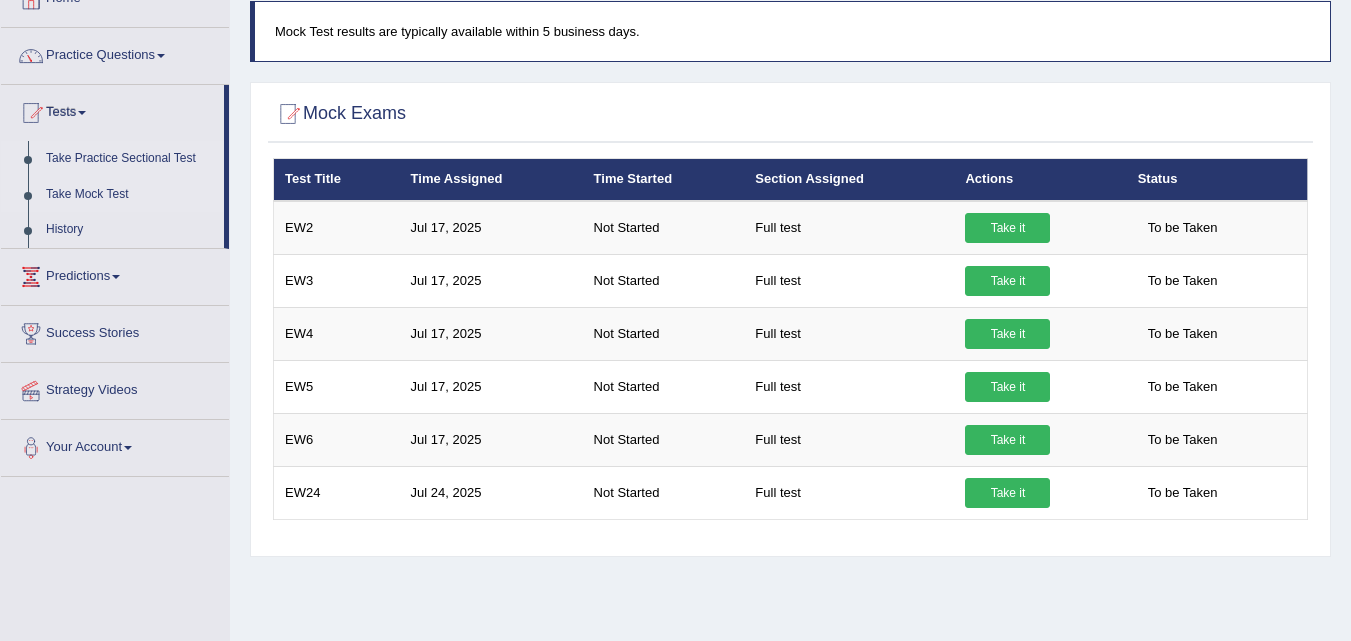 click on "Take Practice Sectional Test" at bounding box center (130, 159) 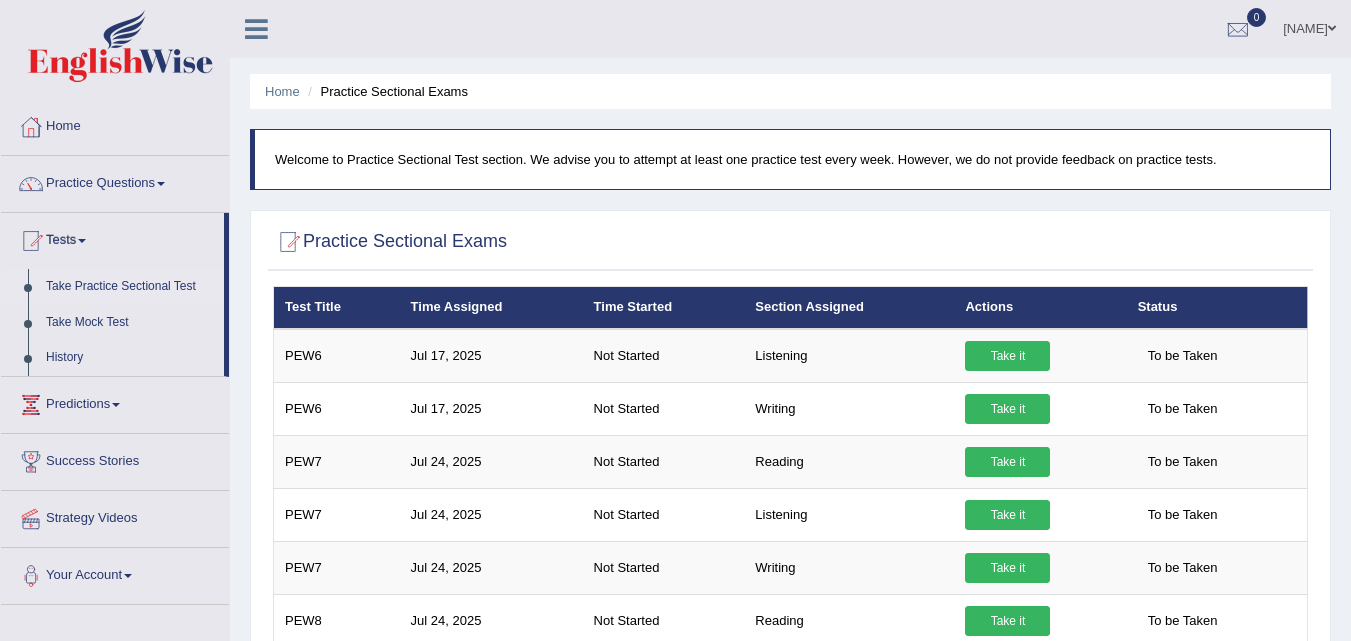 scroll, scrollTop: 0, scrollLeft: 0, axis: both 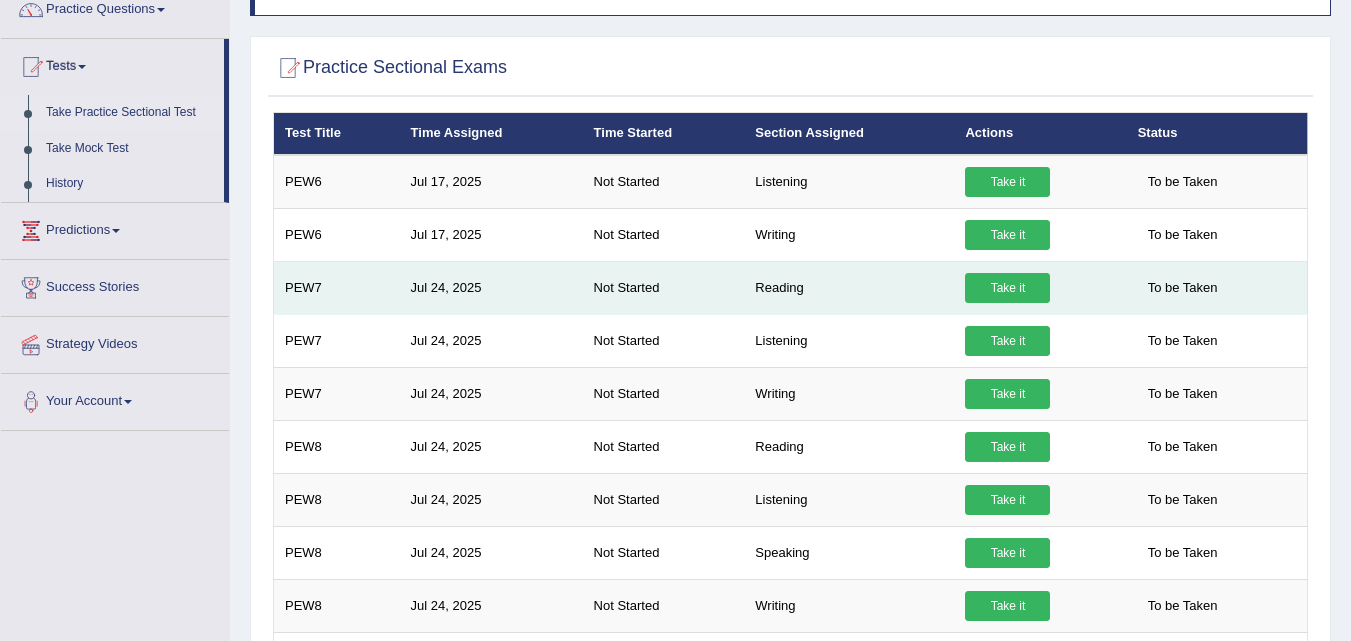 click on "Take it" at bounding box center [1007, 288] 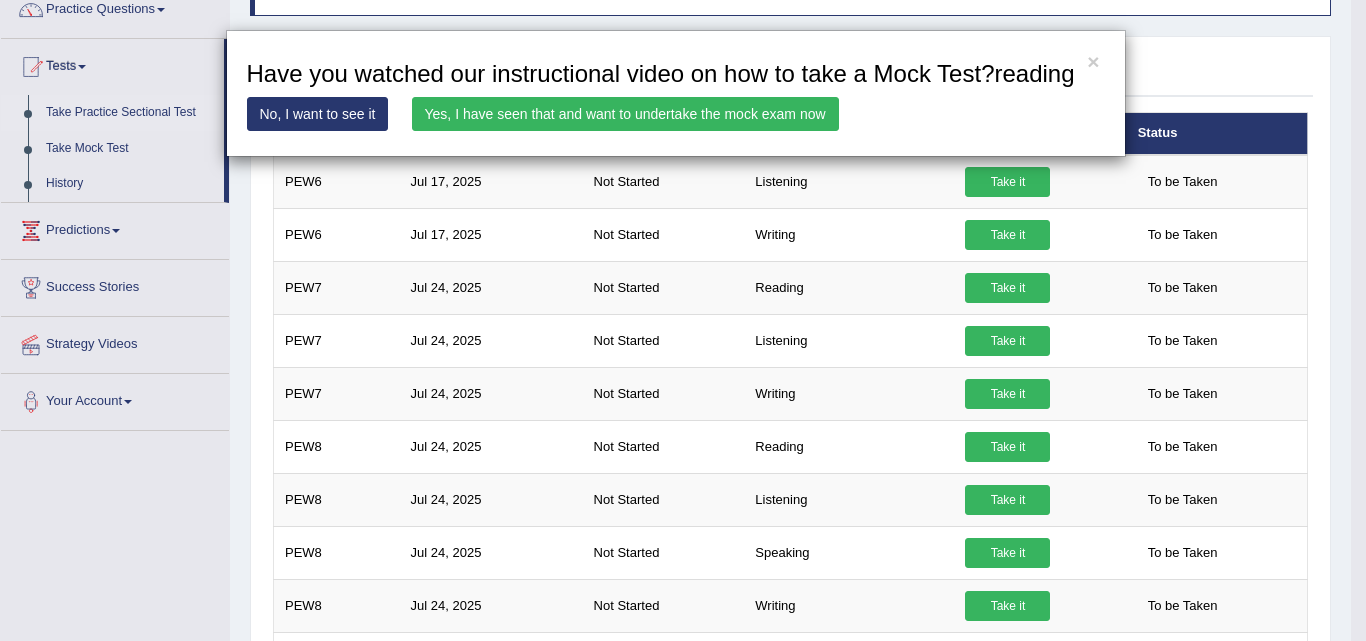 click on "Yes, I have seen that and want to undertake the mock exam now" at bounding box center (625, 114) 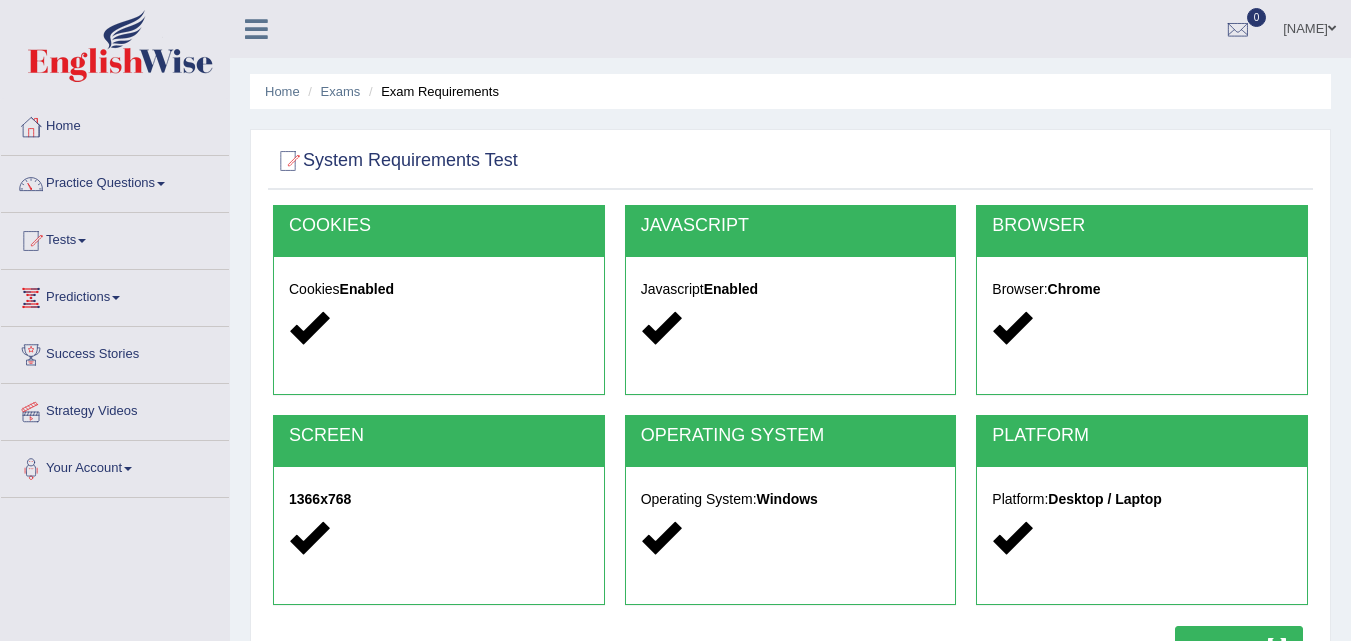 scroll, scrollTop: 0, scrollLeft: 0, axis: both 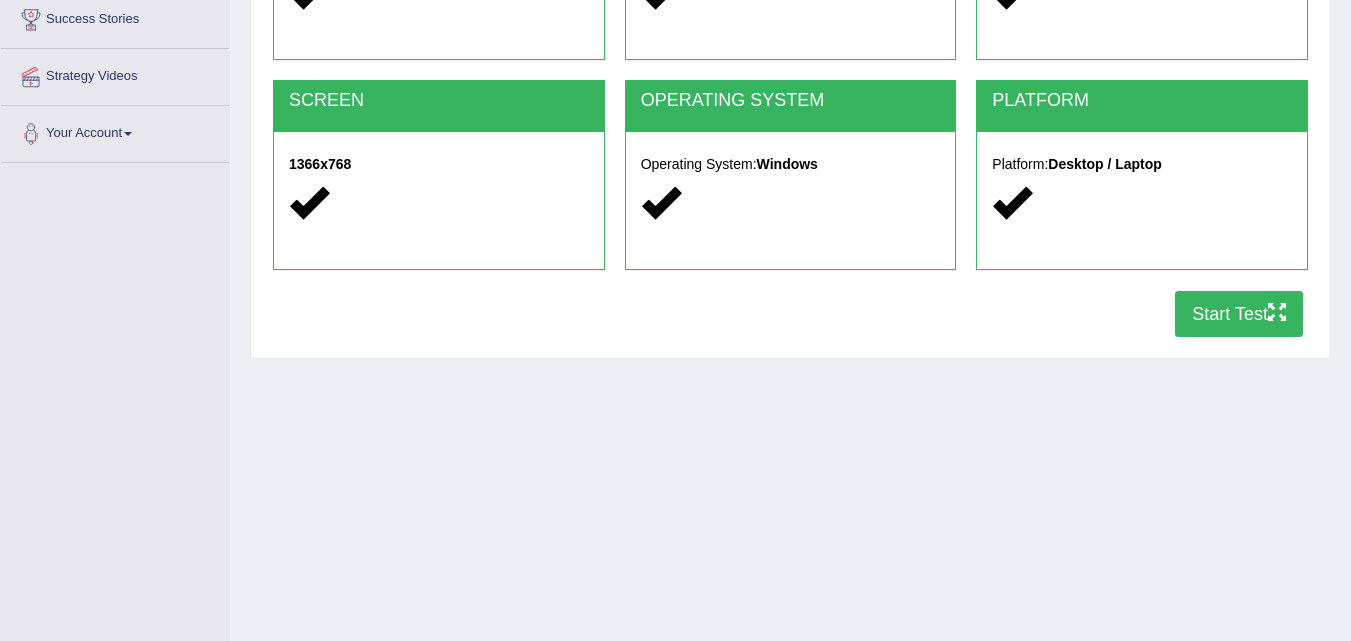 click on "Start Test" at bounding box center [1239, 314] 